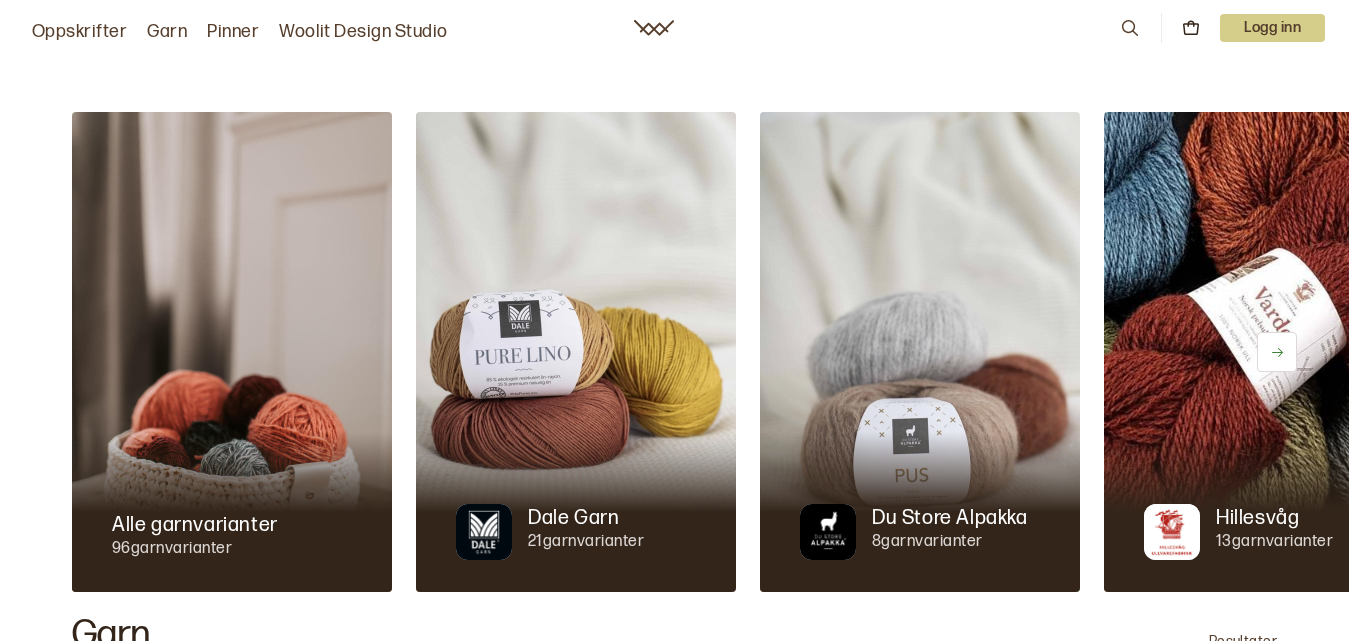 scroll, scrollTop: 471, scrollLeft: 0, axis: vertical 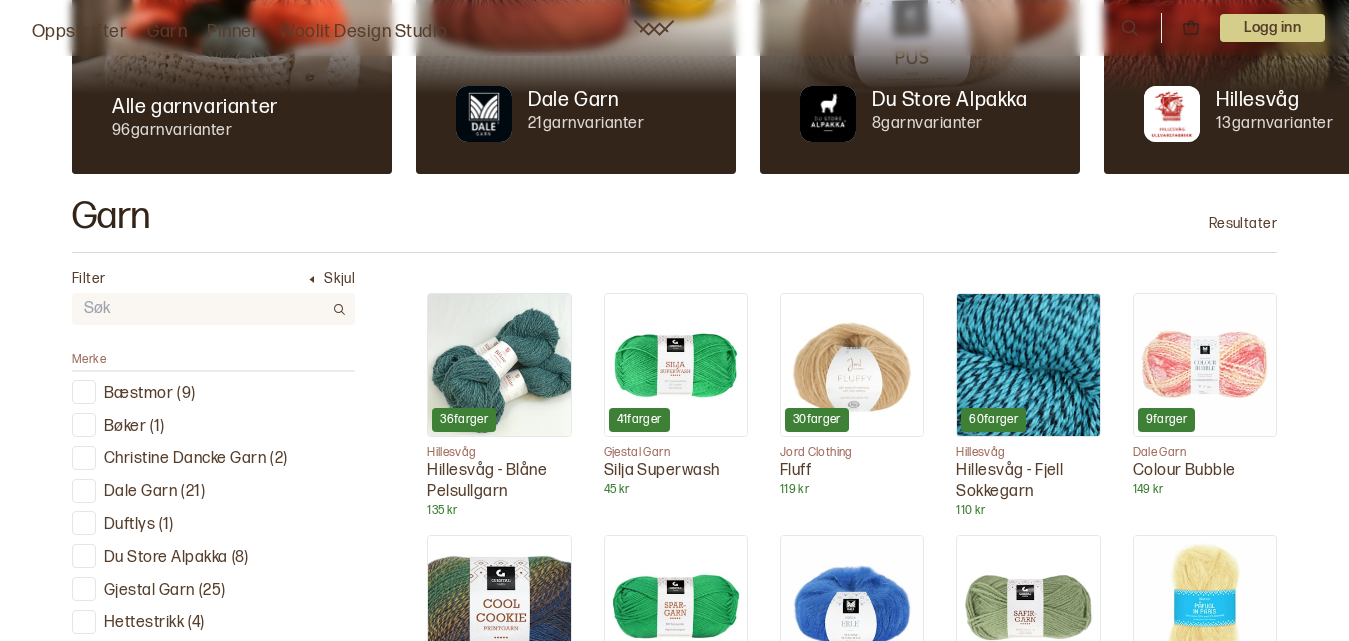 click on "Alle garnvarianter 96  garnvarianter Dale Garn 21  garnvarianter Du Store Alpakka 8  garnvarianter Hillesvåg 13  garnvarianter Jord Clothing 6  garnvarianter Garn Resultater Filter 36  farger Hillesvåg Hillesvåg - Blåne Pelsullgarn 135 kr 41  farger Gjestal Garn Silja Superwash 45 kr 30  farger Jord Clothing Fluff 119 kr 60  farger Hillesvåg Hillesvåg - Fjell Sokkegarn 110 kr 9  farger Dale Garn Colour Bubble 149 kr 6  farger Gjestal Garn Cool Cookie Printgarn 79 kr 5  farger Gjestal Garn Spargarn 22 kr 27  farger Dale Garn Erle 189 kr 25  farger Gjestal Garn 45 kr 18  farger Bæstmor Påfugl in Paris 129 kr 11  farger Du Store Alpakka Caness 299 kr 137  farger Rauma Finull 55 kr 15  farger Gjestal Garn Ullrikke 109 kr 54  farger Hillesvåg Hillesvåg - Embla ullgarn 110 kr 56  farger Dale Garn Dale Baby Ull 65 kr 14  farger Bæstmor Hitchhiking in Himalaya 98 kr 2  farger Dale Garn Glitter Effektgarn 35 kr 31  farger Du Store Alpakka Alpakka Tweed 79 kr 40  farger Dale Garn Alpakka Magic 105 kr 51 21 1" at bounding box center (674, 2374) 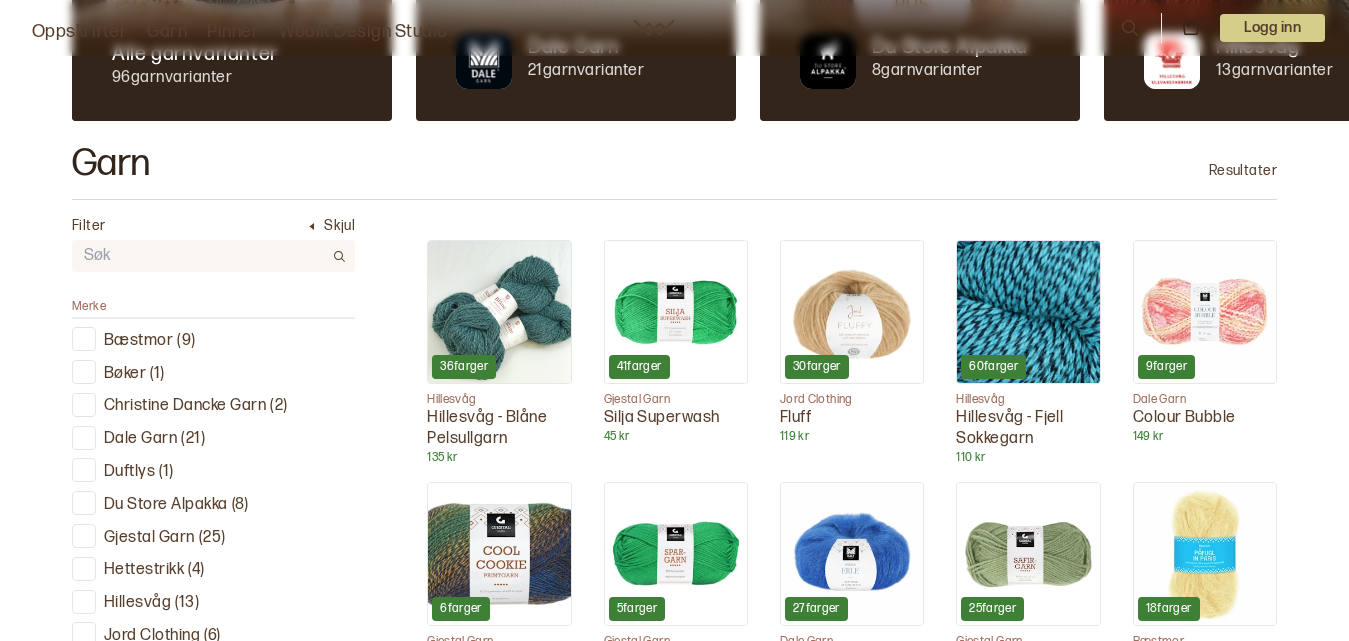 scroll, scrollTop: 472, scrollLeft: 0, axis: vertical 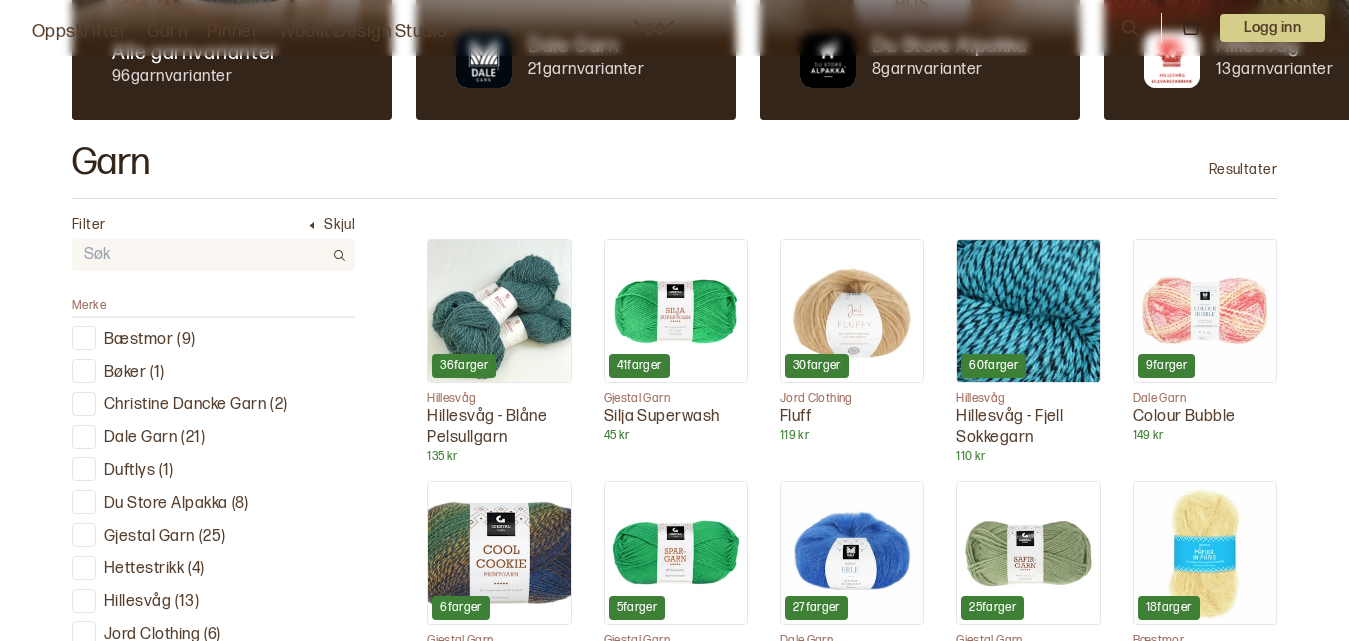 click 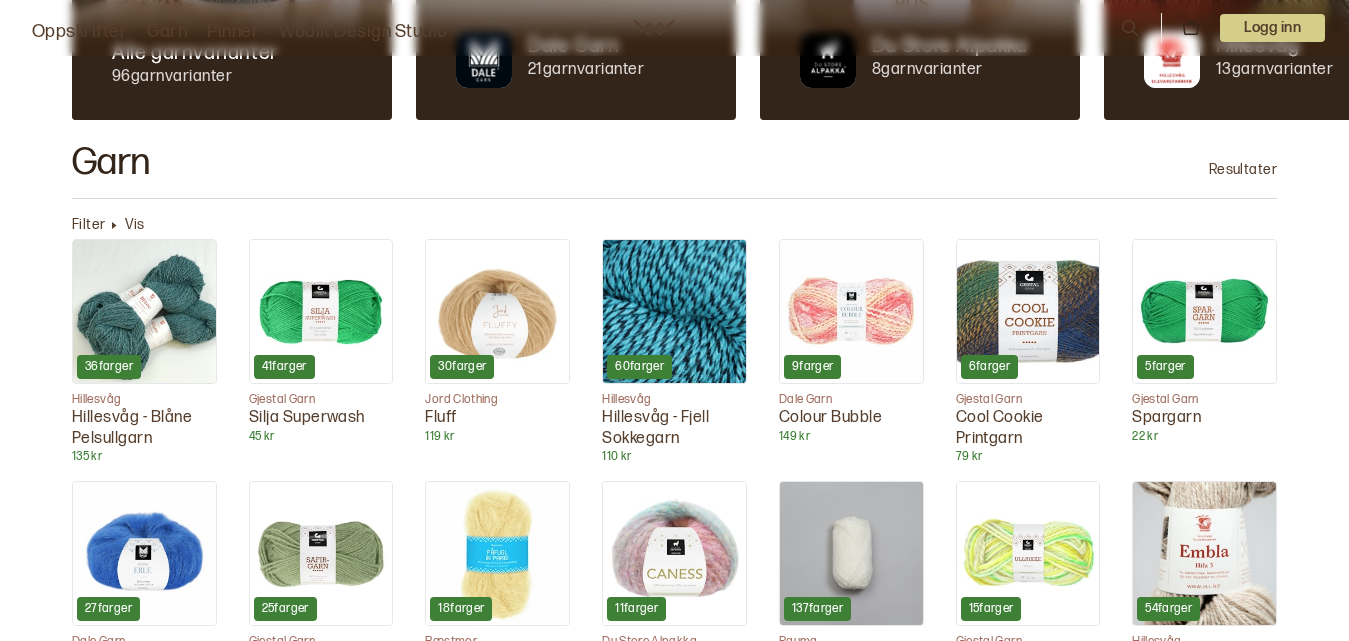 click on "Vis" at bounding box center [135, 225] 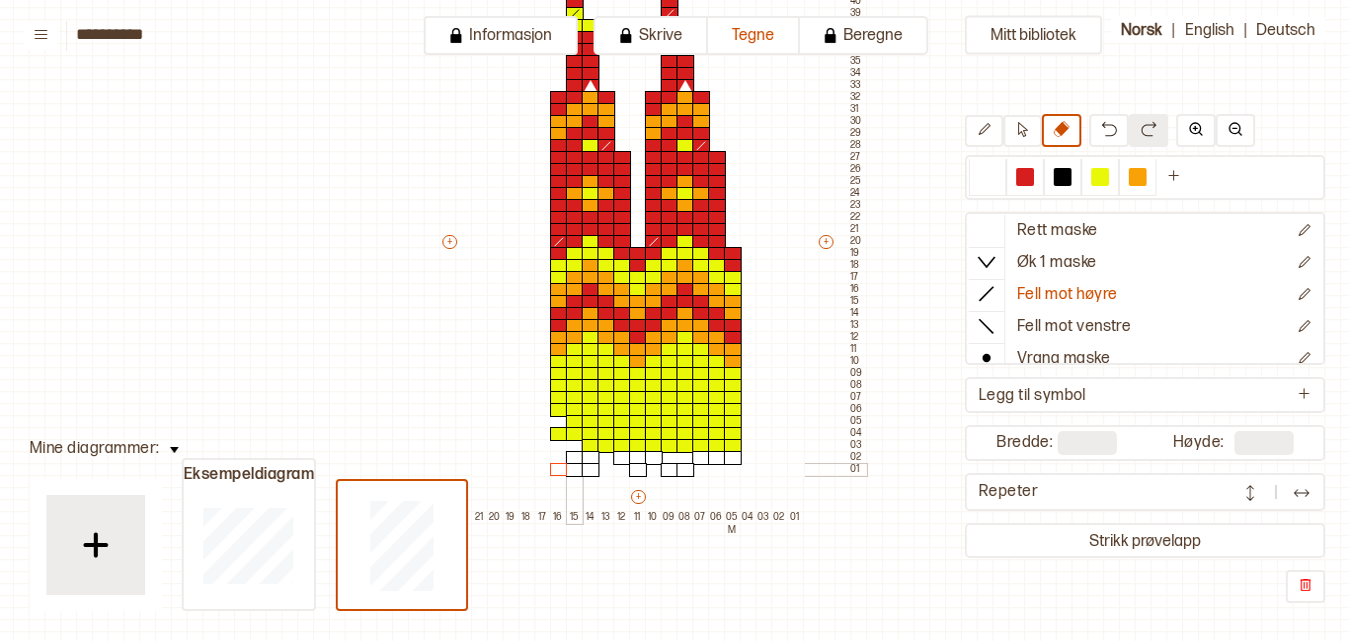 scroll, scrollTop: 689, scrollLeft: 0, axis: vertical 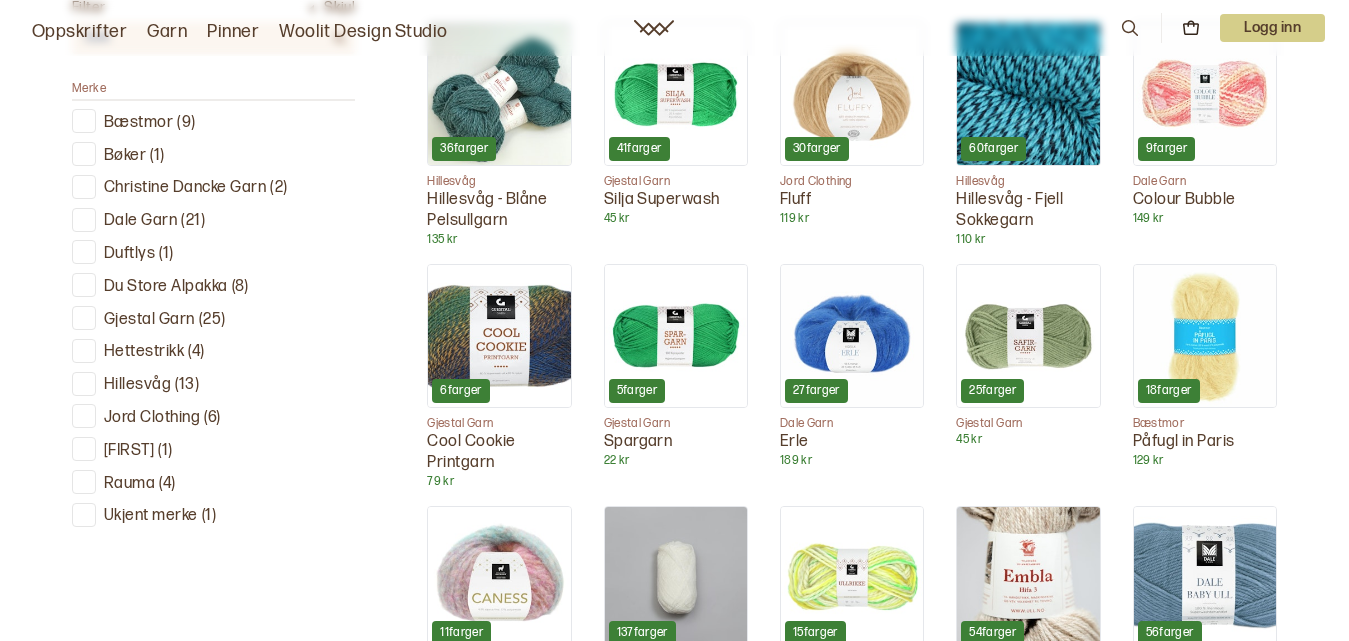 click at bounding box center (676, 94) 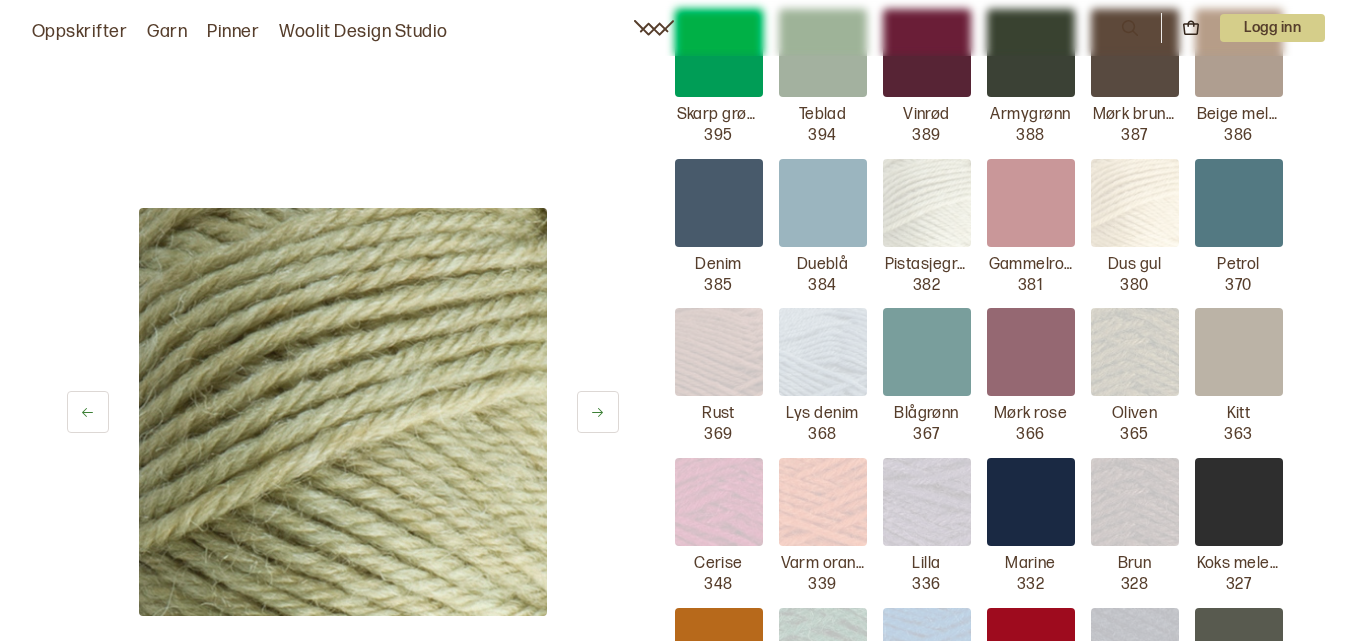 scroll, scrollTop: 0, scrollLeft: 0, axis: both 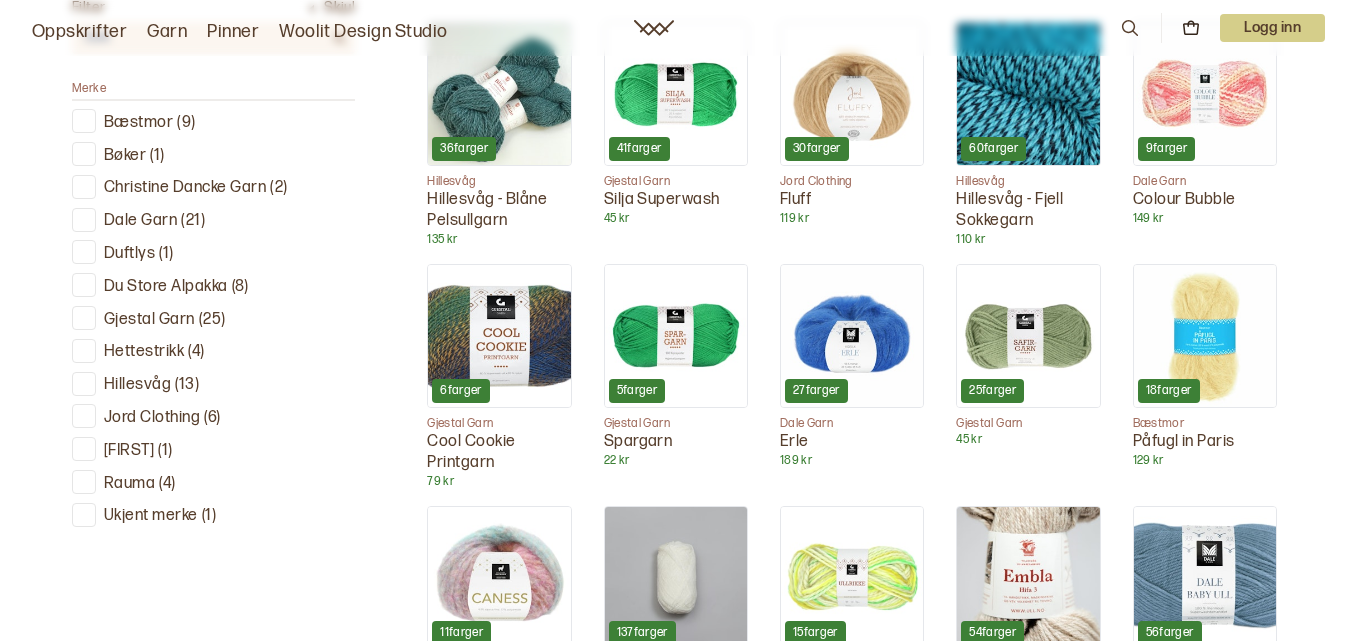 click at bounding box center [852, 94] 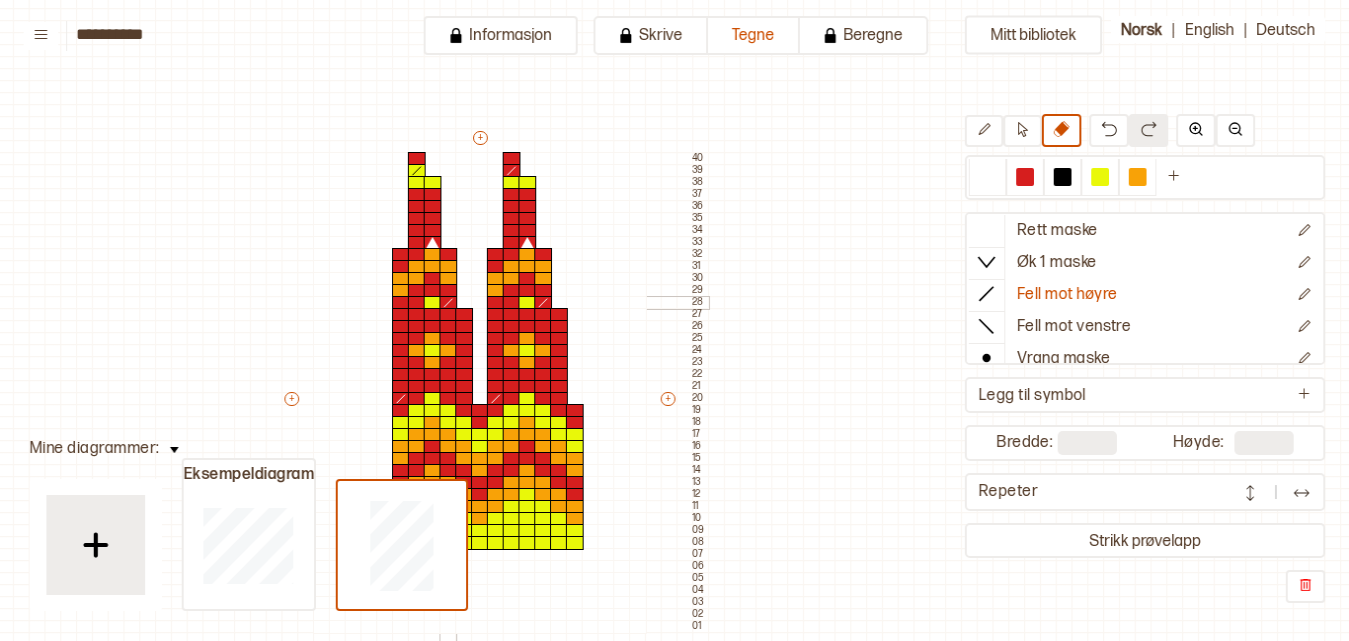 scroll, scrollTop: 0, scrollLeft: 0, axis: both 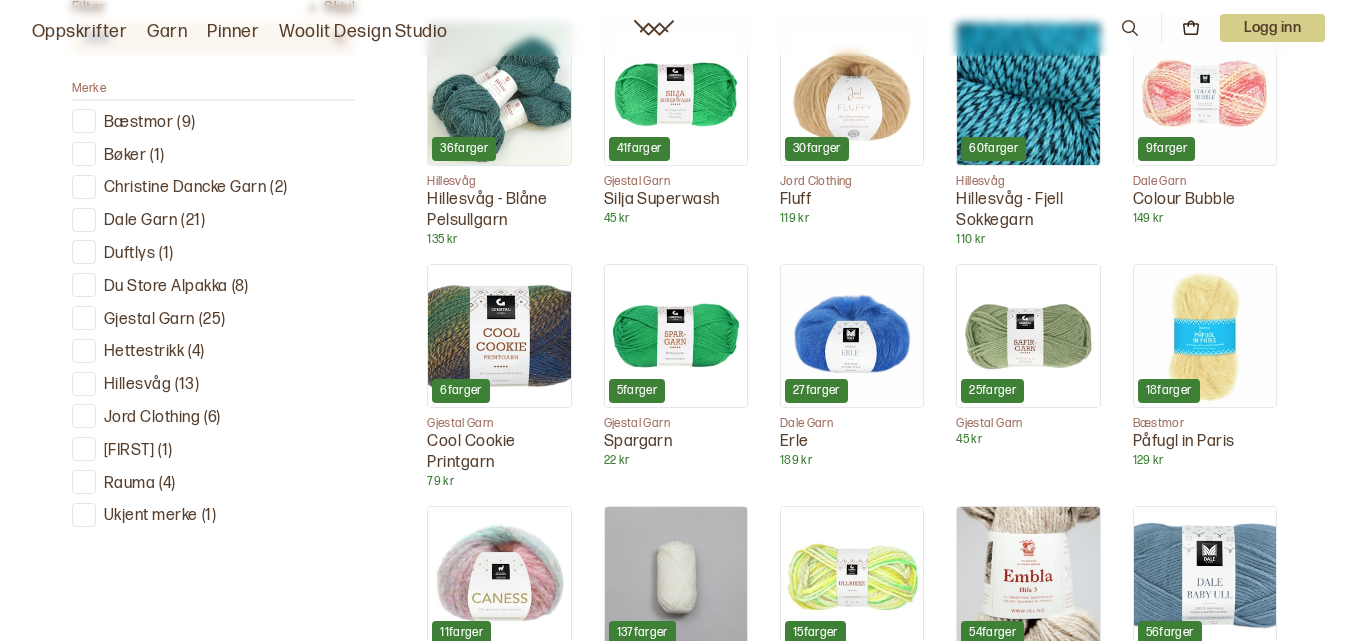 click at bounding box center [676, 336] 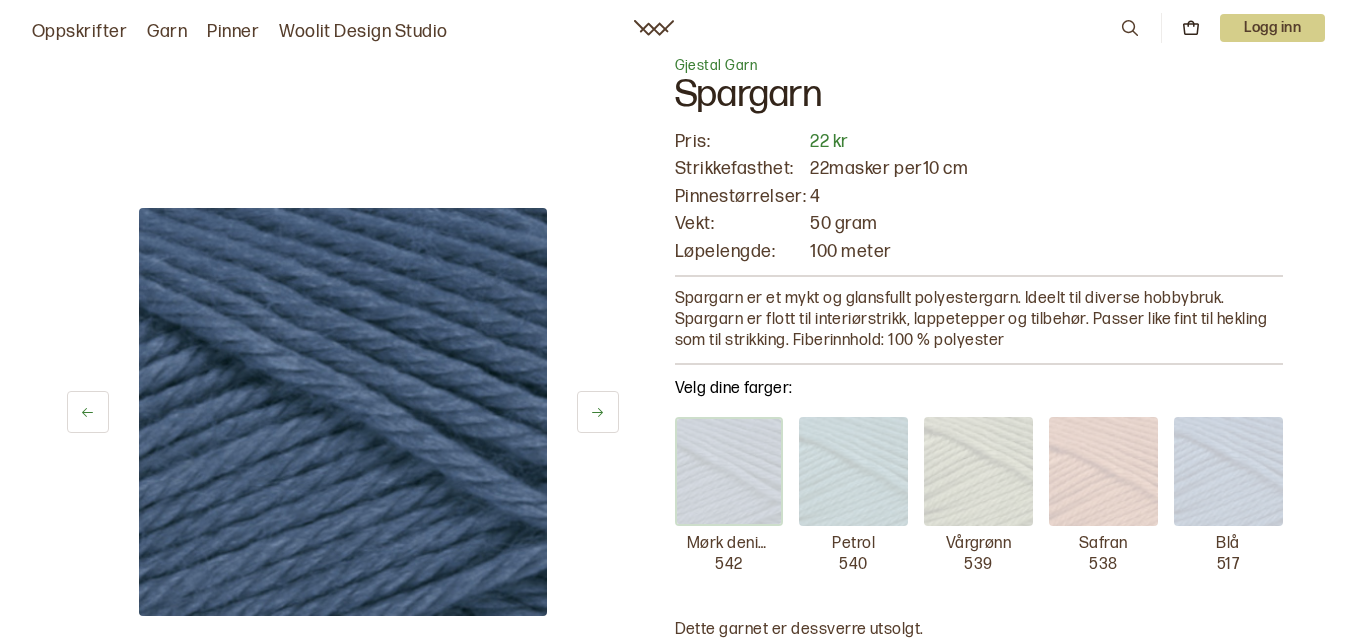 scroll, scrollTop: 42, scrollLeft: 0, axis: vertical 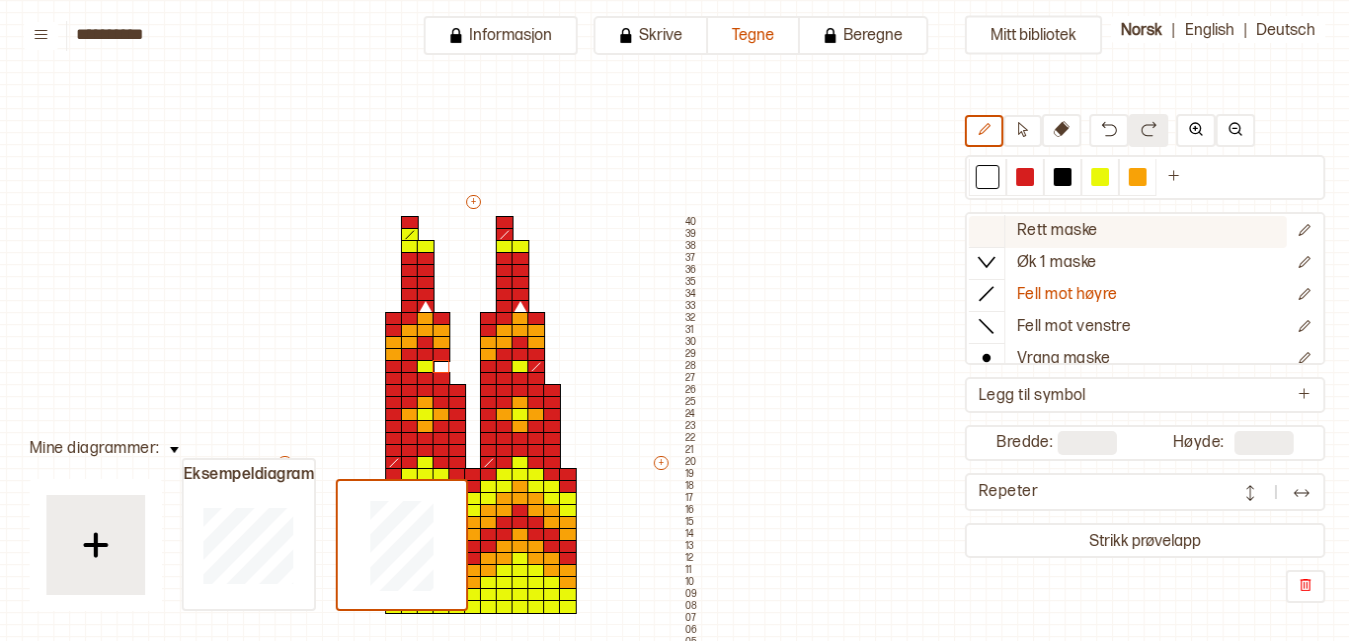 click at bounding box center [1028, 336] 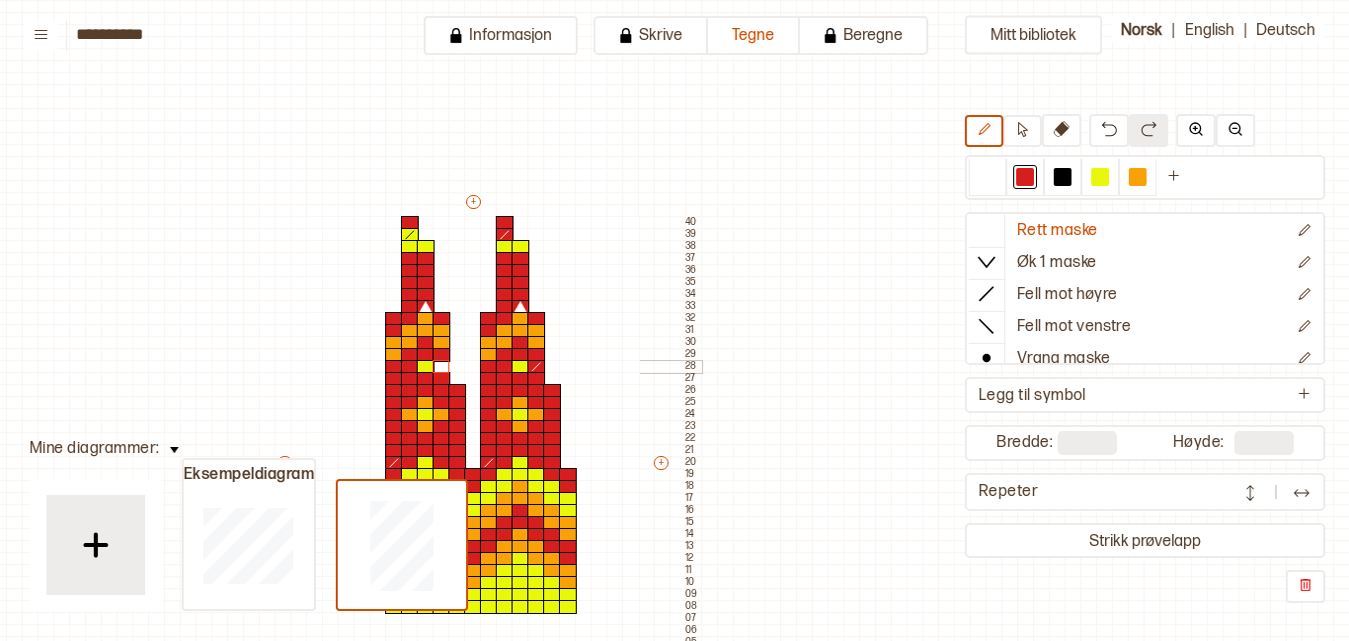 scroll, scrollTop: 563, scrollLeft: 0, axis: vertical 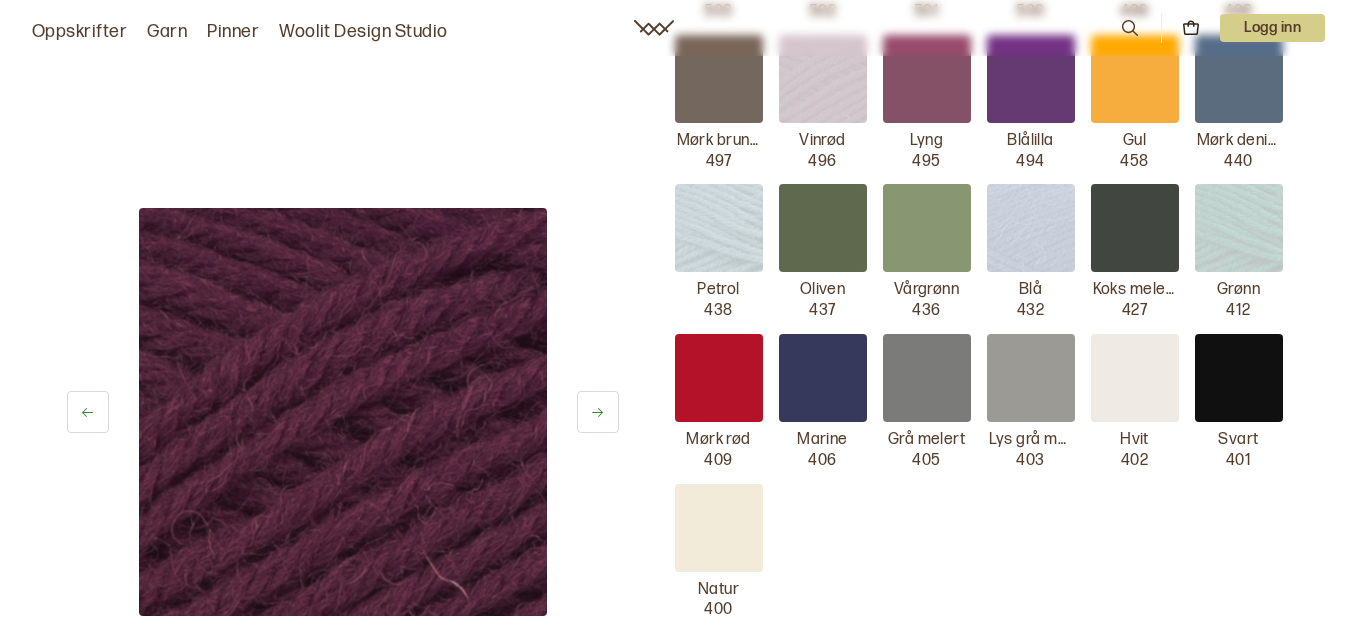 click at bounding box center [719, 378] 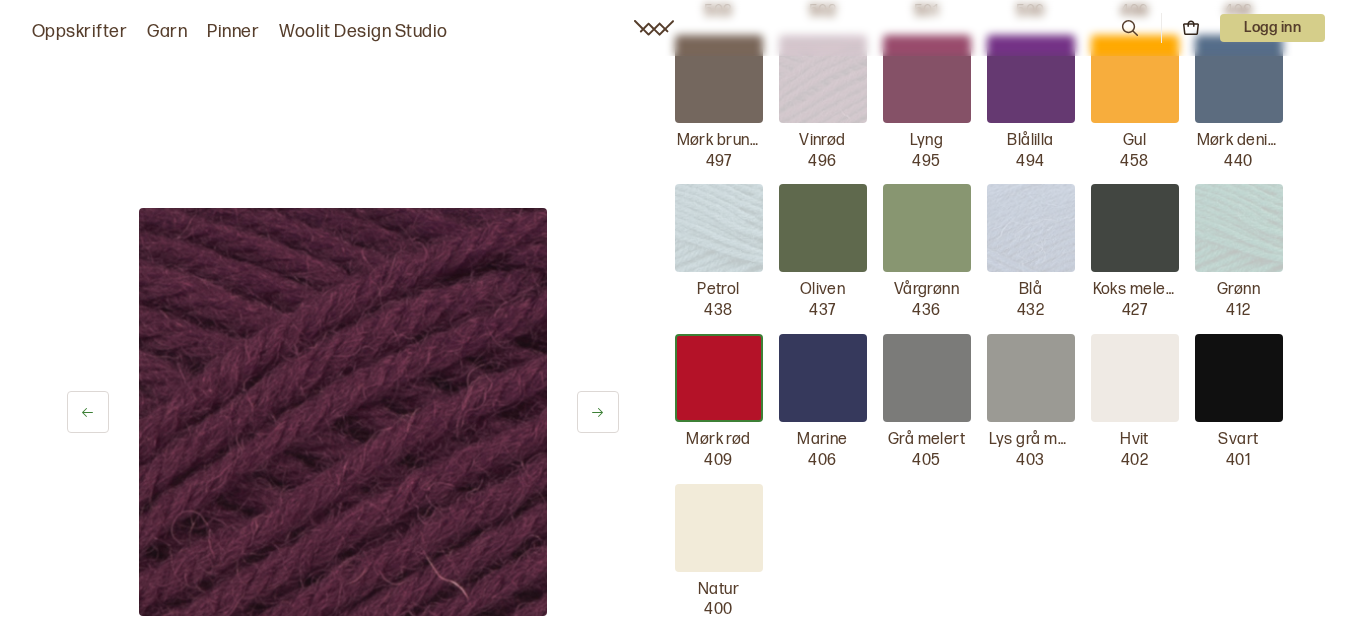 click at bounding box center [719, 378] 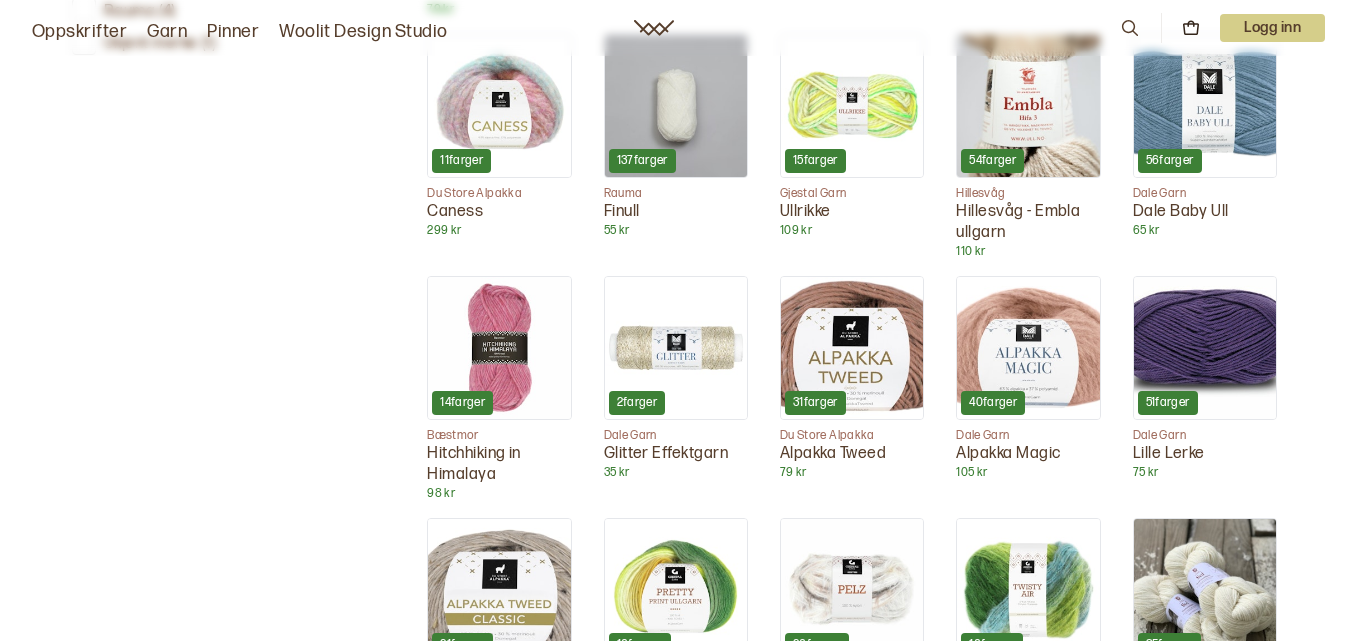 scroll, scrollTop: 1209, scrollLeft: 0, axis: vertical 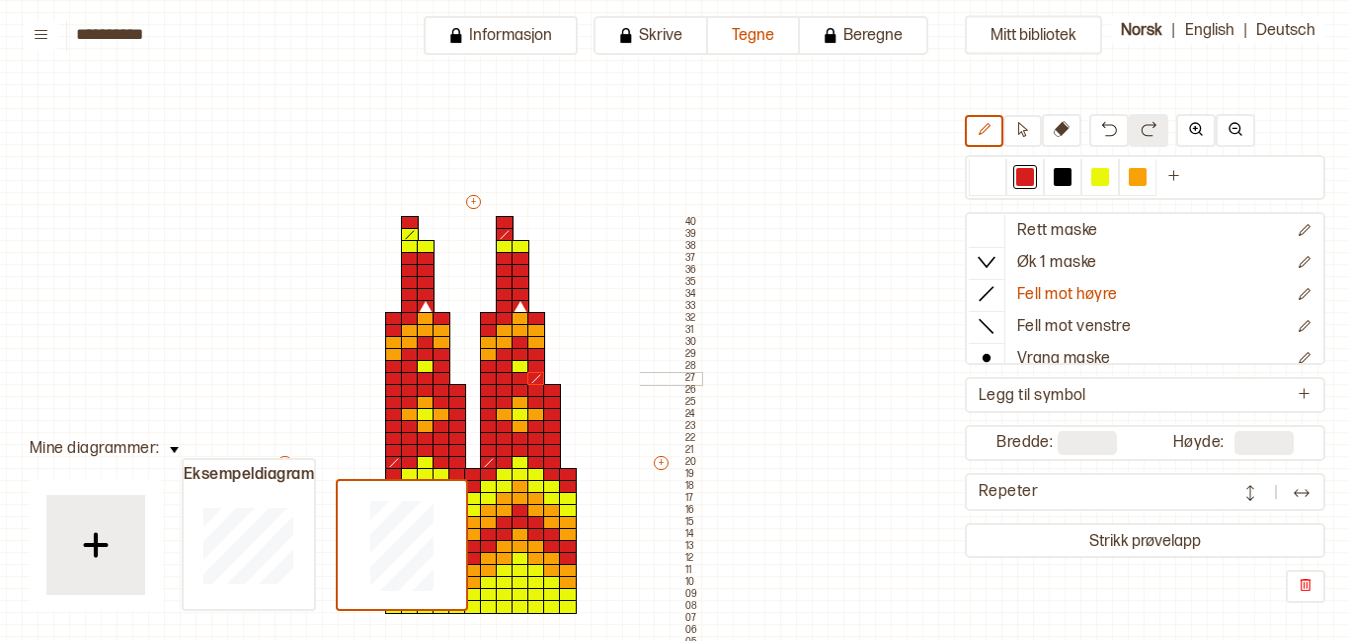 click at bounding box center [1205, 300] 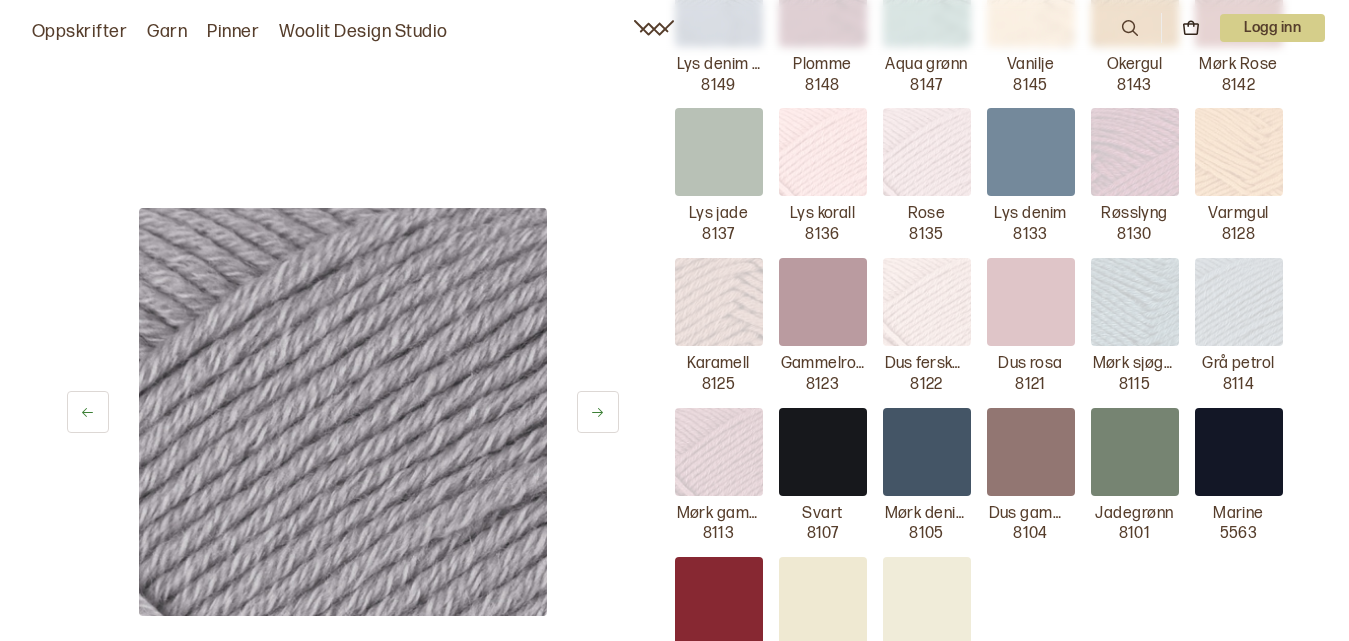 scroll, scrollTop: 0, scrollLeft: 0, axis: both 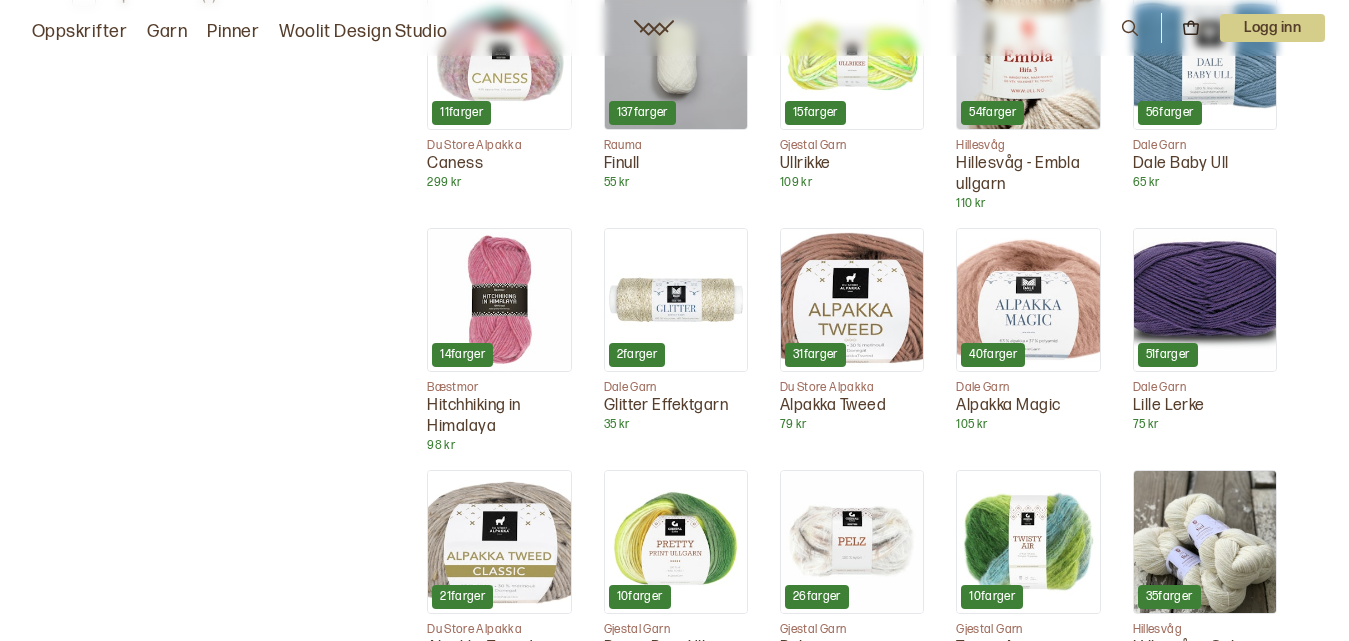 click at bounding box center [1028, 300] 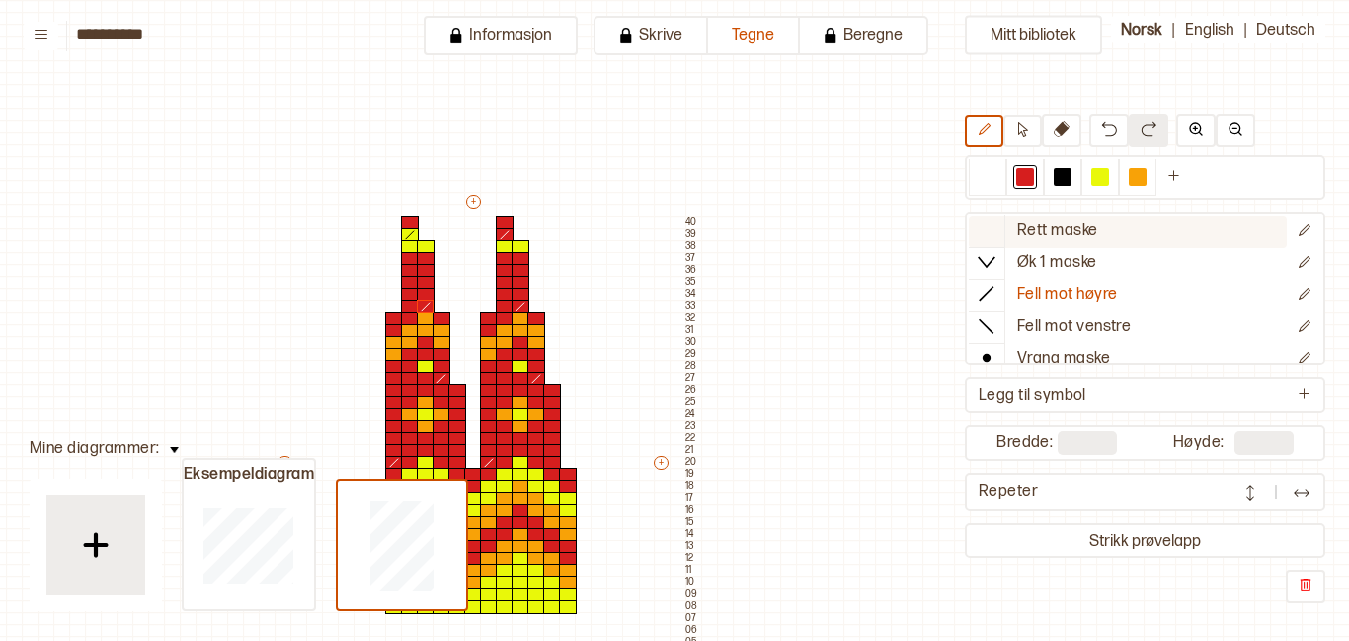 scroll, scrollTop: 0, scrollLeft: 0, axis: both 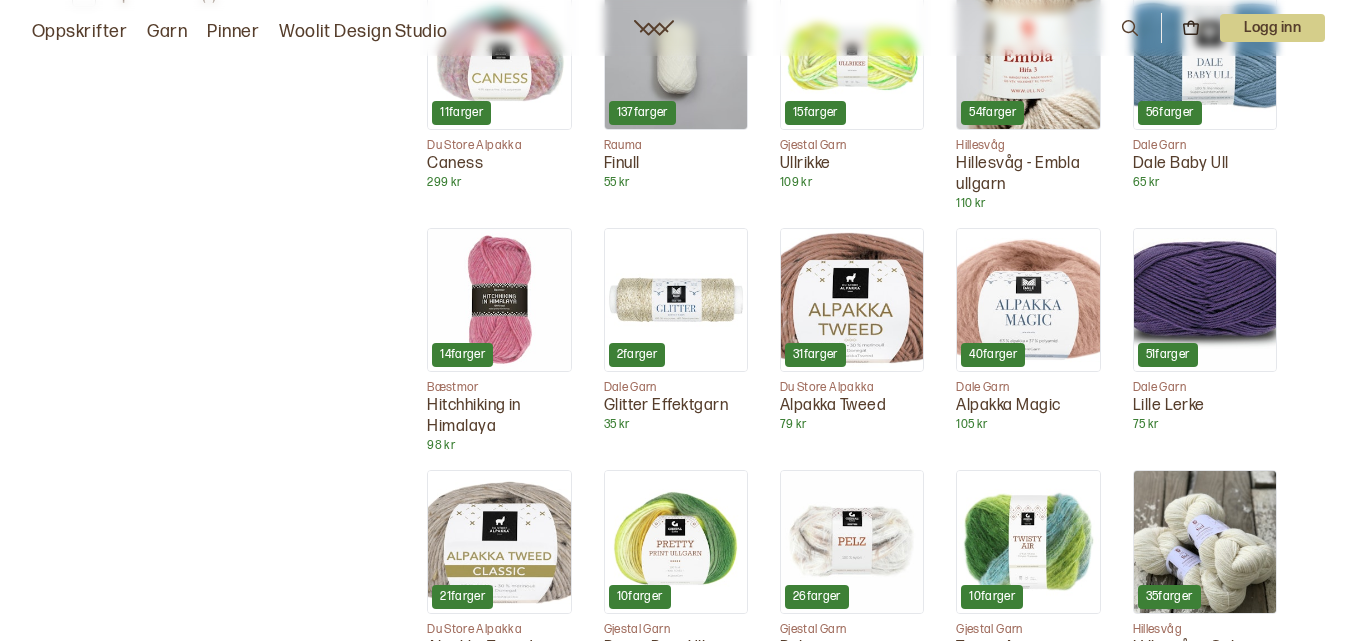 click at bounding box center [852, 300] 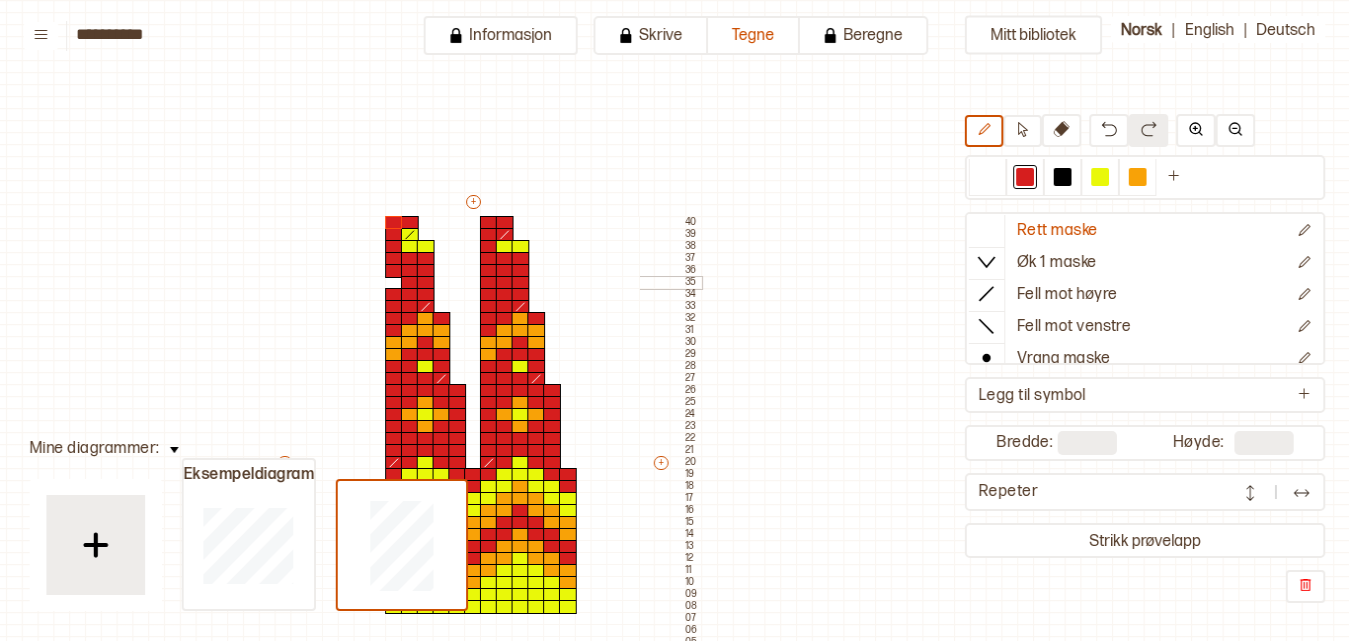 scroll, scrollTop: 1568, scrollLeft: 0, axis: vertical 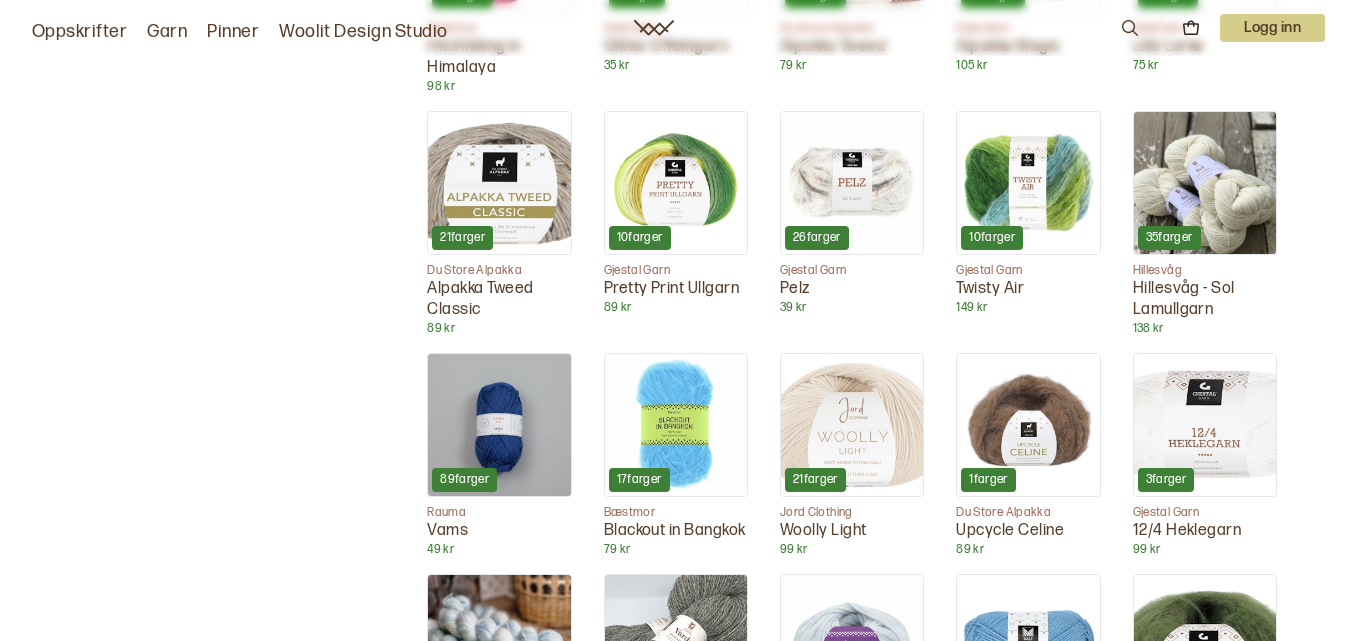 click at bounding box center [676, 183] 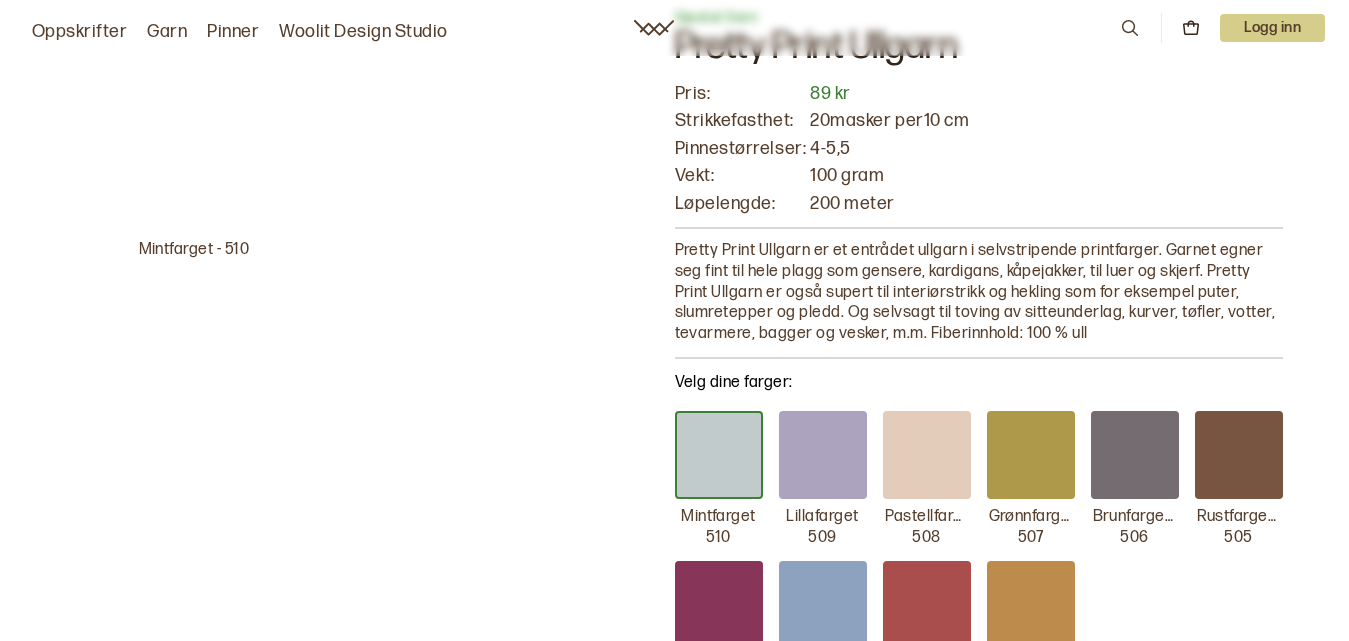 scroll, scrollTop: 0, scrollLeft: 0, axis: both 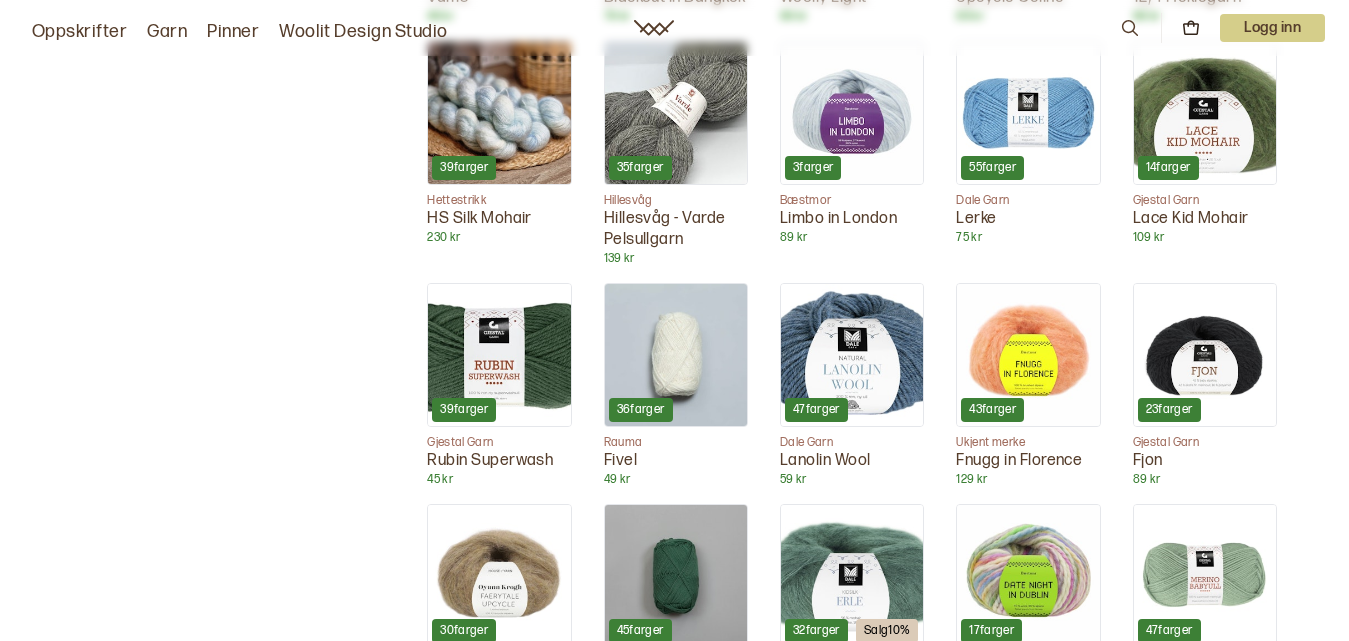 click at bounding box center (499, 355) 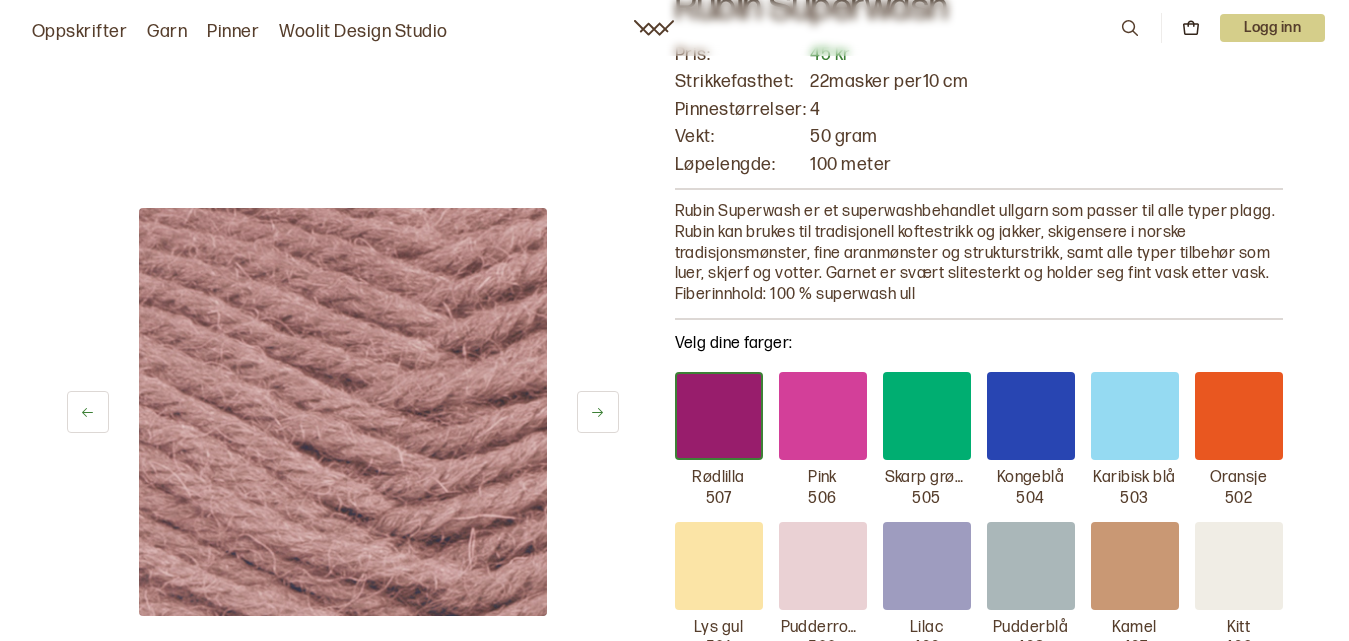 scroll, scrollTop: 134, scrollLeft: 0, axis: vertical 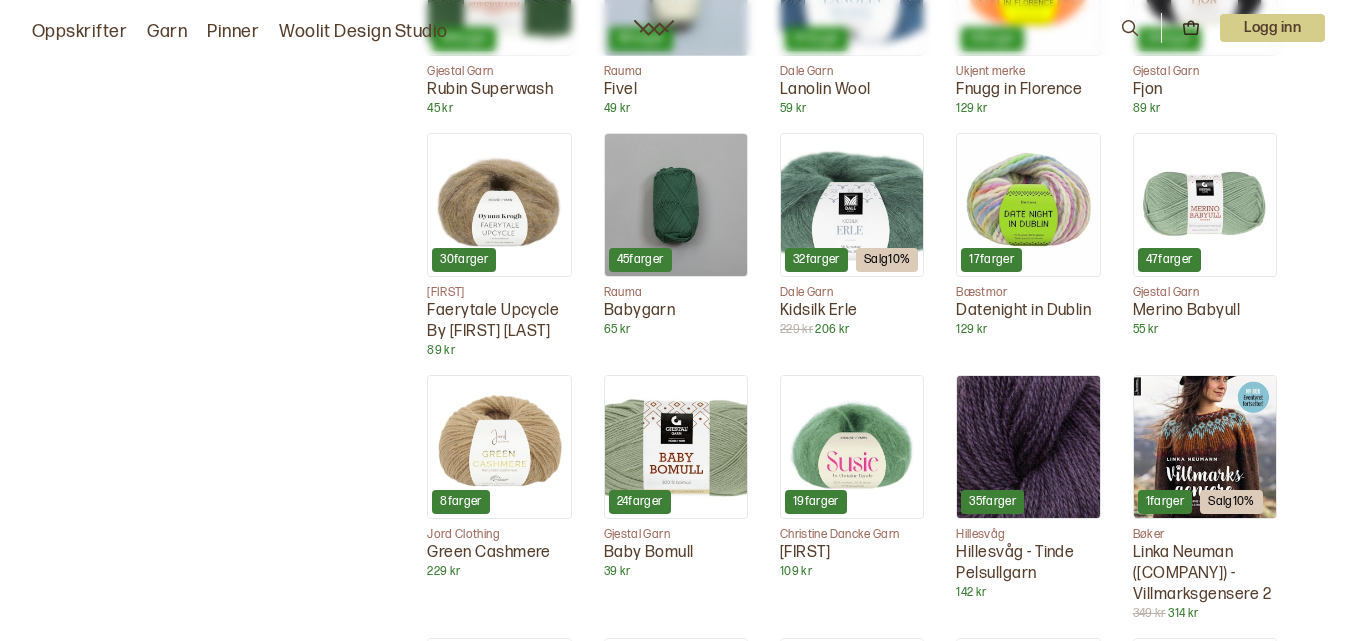 click at bounding box center [1028, 205] 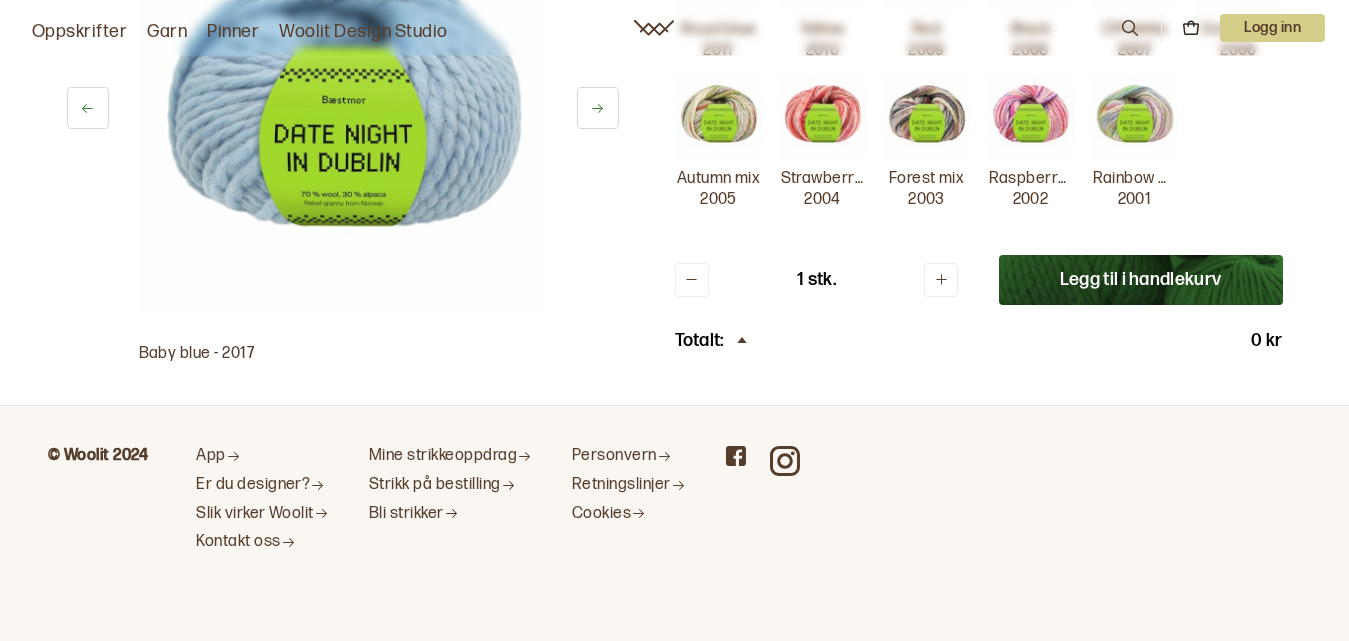 scroll, scrollTop: 0, scrollLeft: 0, axis: both 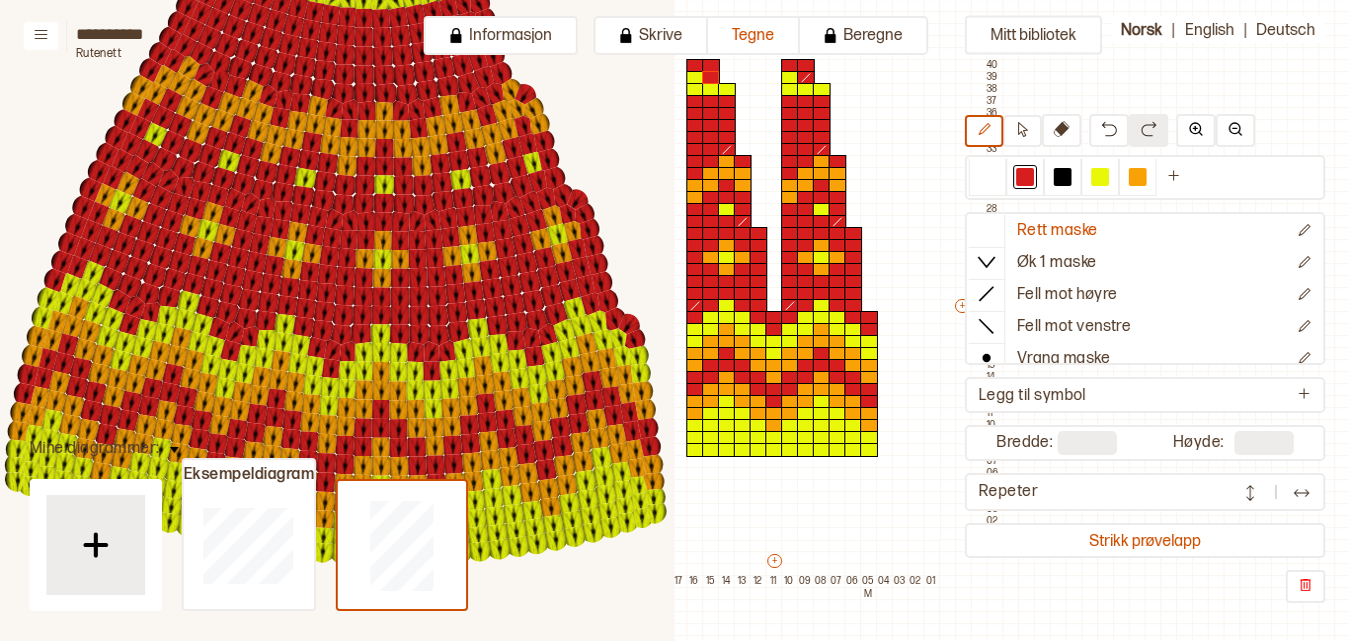 click at bounding box center (1028, 388) 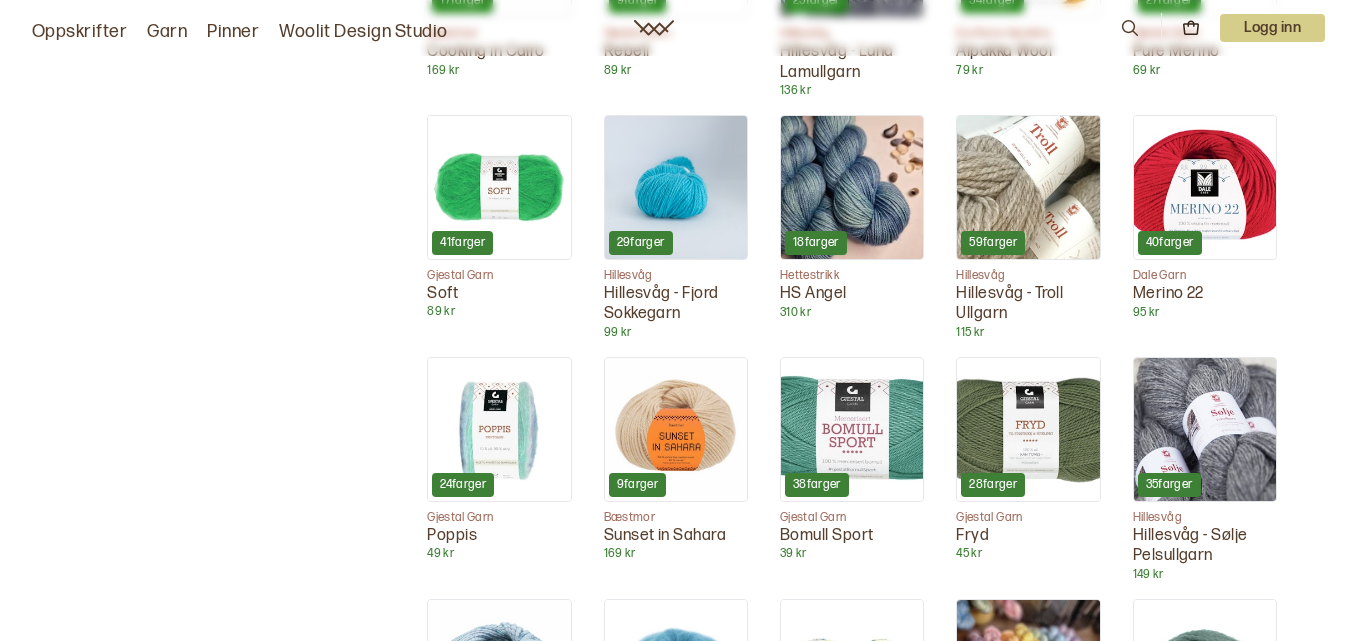 scroll, scrollTop: 4444, scrollLeft: 0, axis: vertical 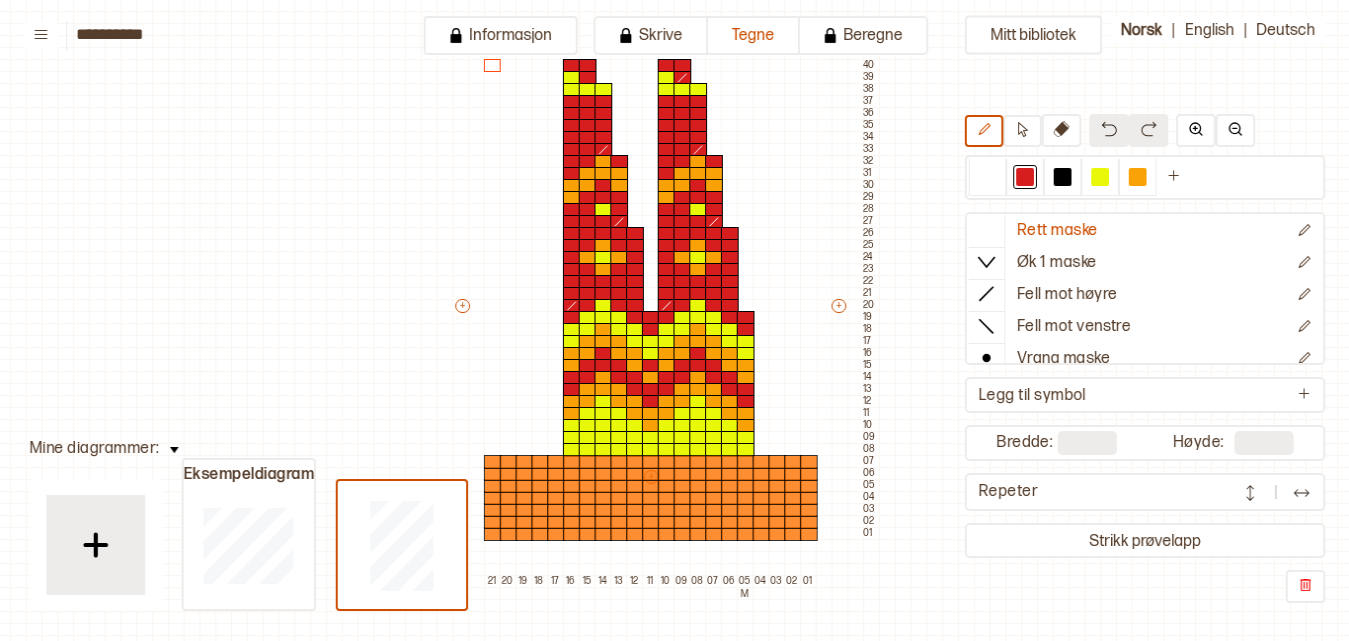 click at bounding box center (852, 431) 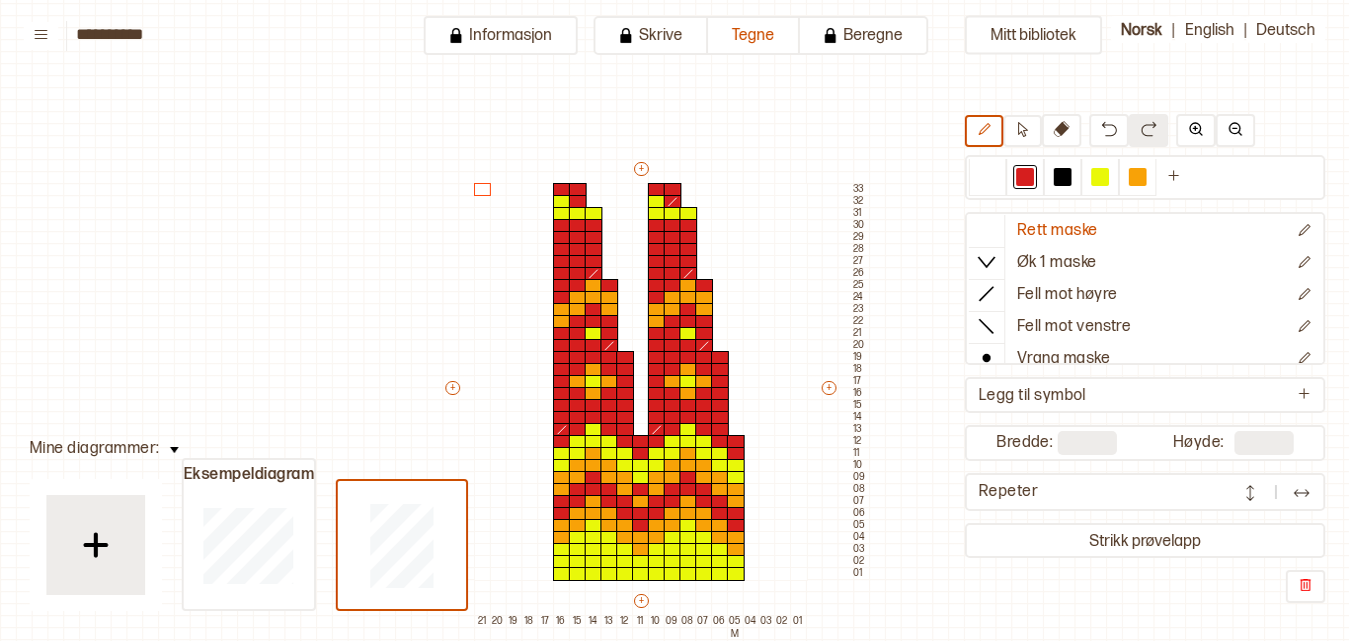 scroll, scrollTop: 0, scrollLeft: 0, axis: both 